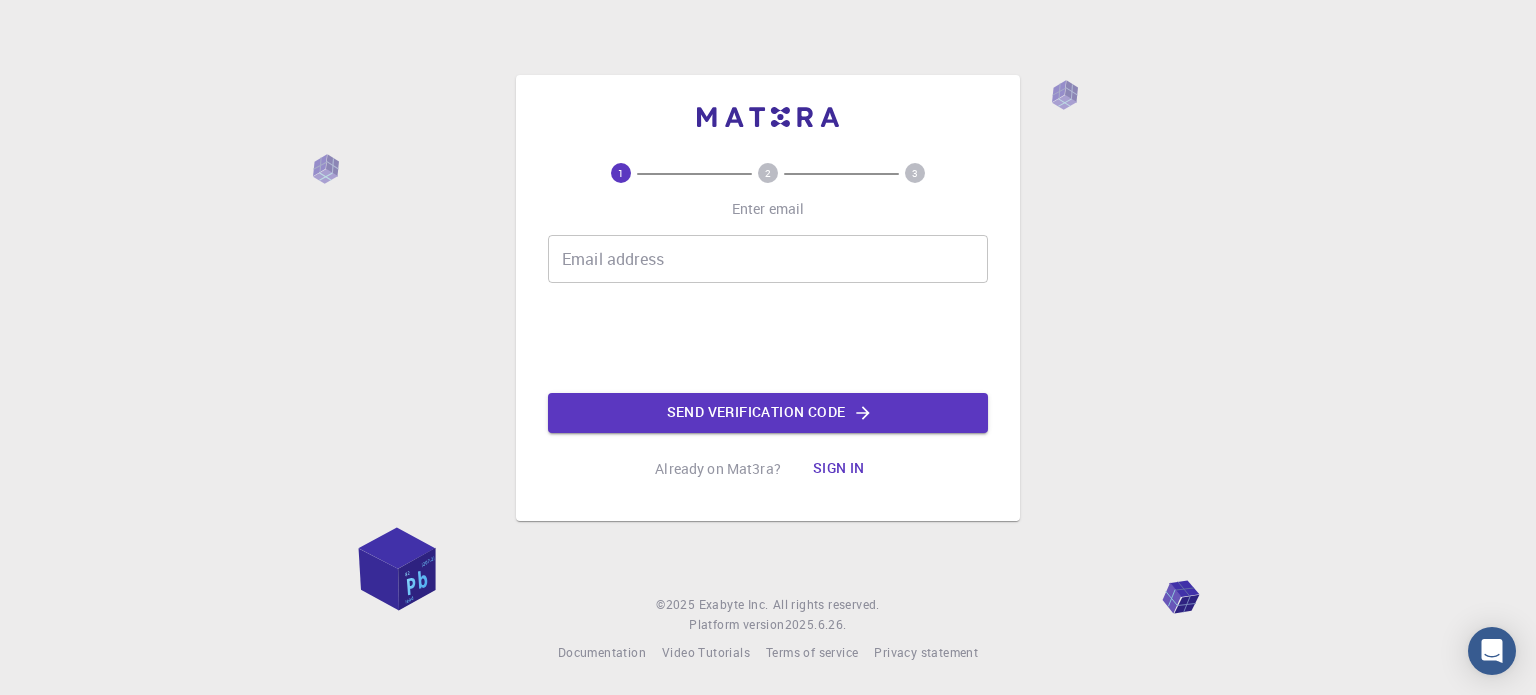 scroll, scrollTop: 0, scrollLeft: 0, axis: both 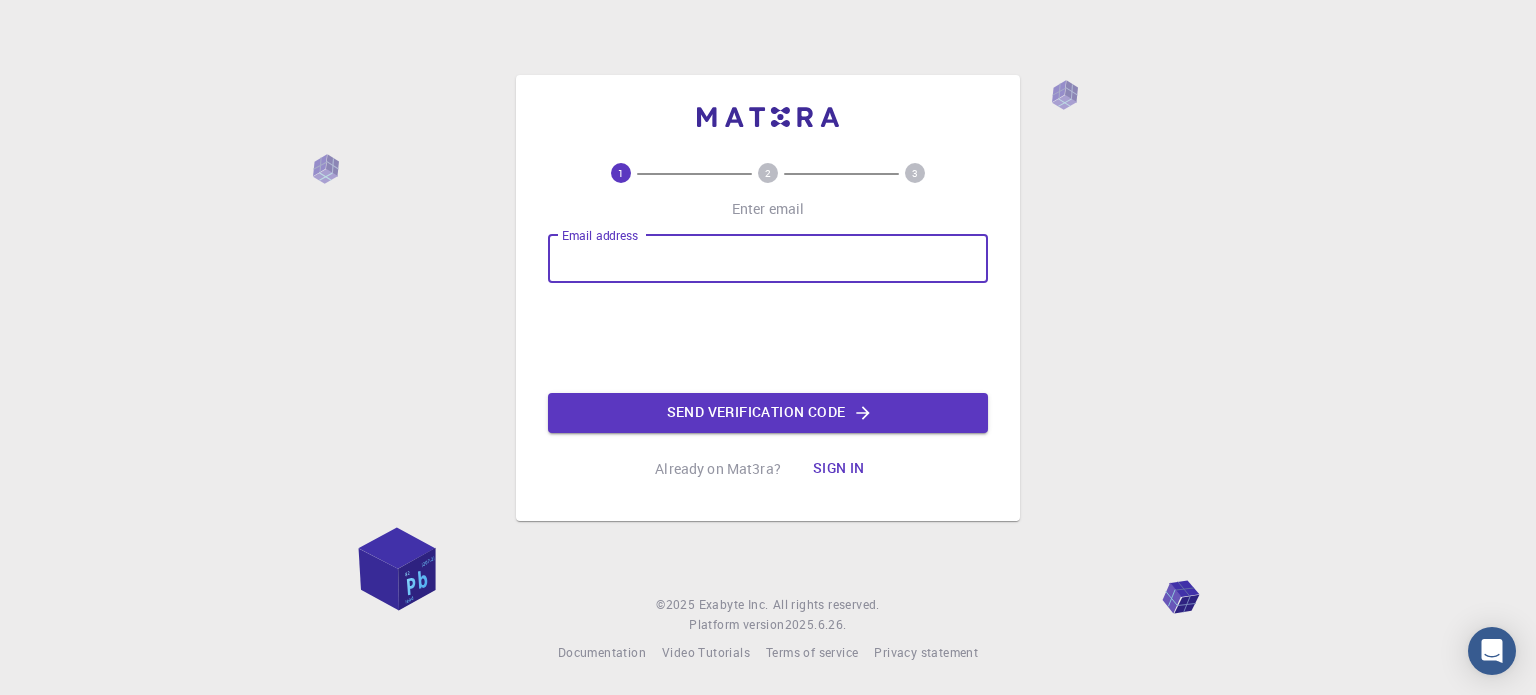 click on "Email address" at bounding box center [768, 259] 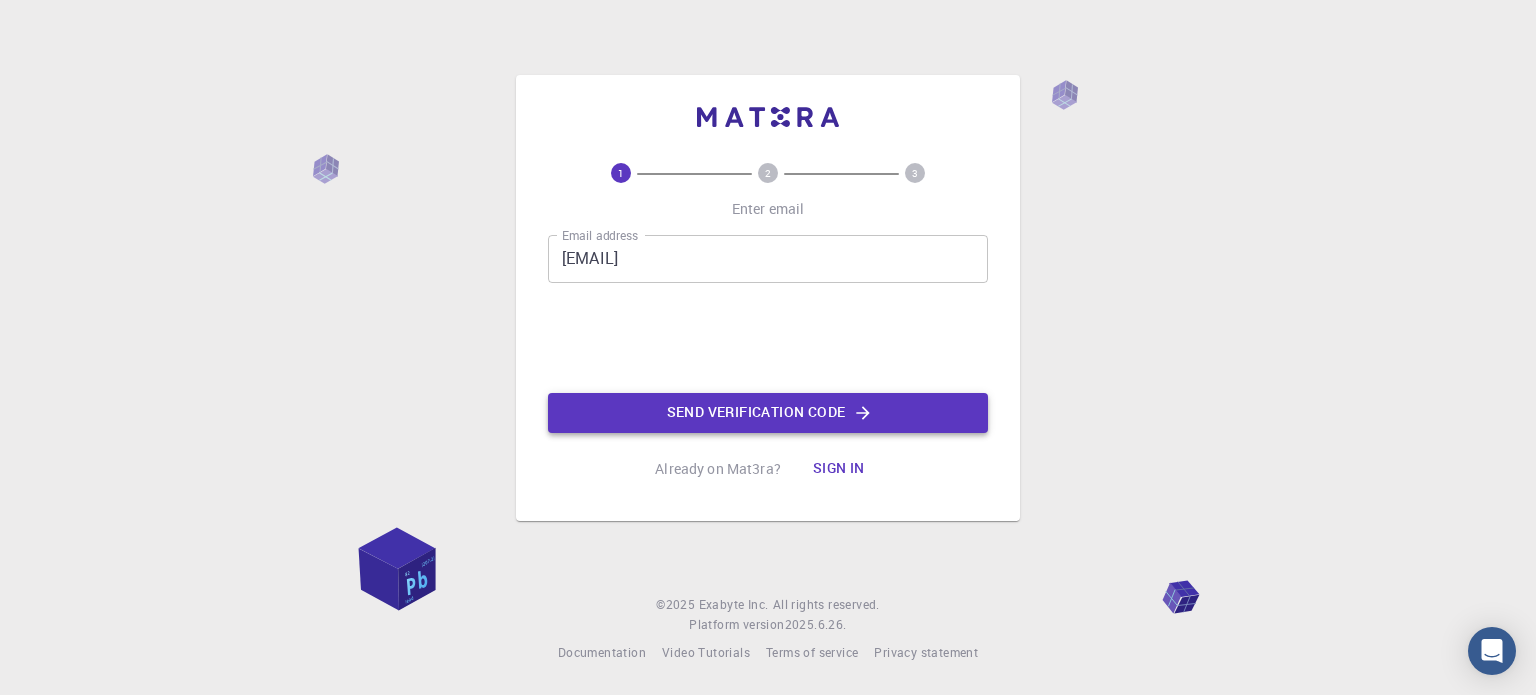 click on "Send verification code" 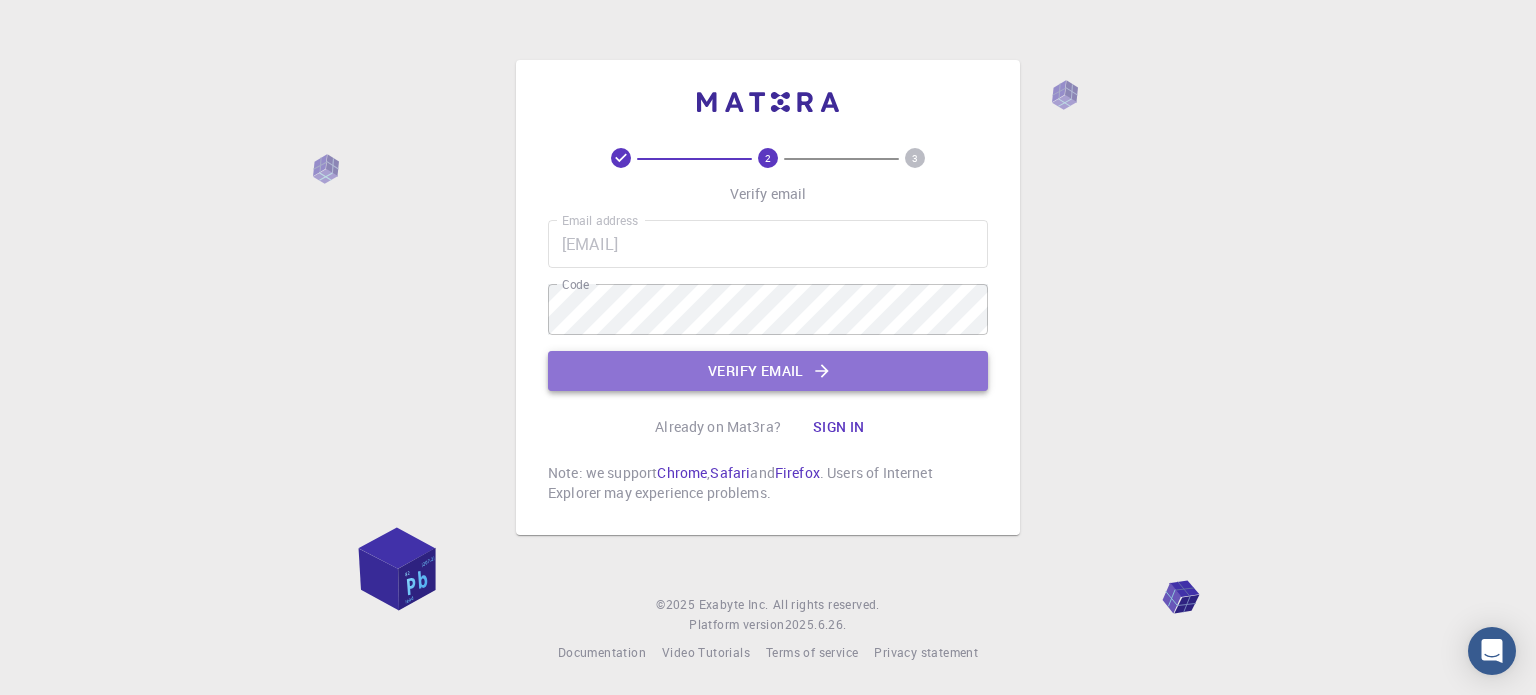 click on "Verify email" 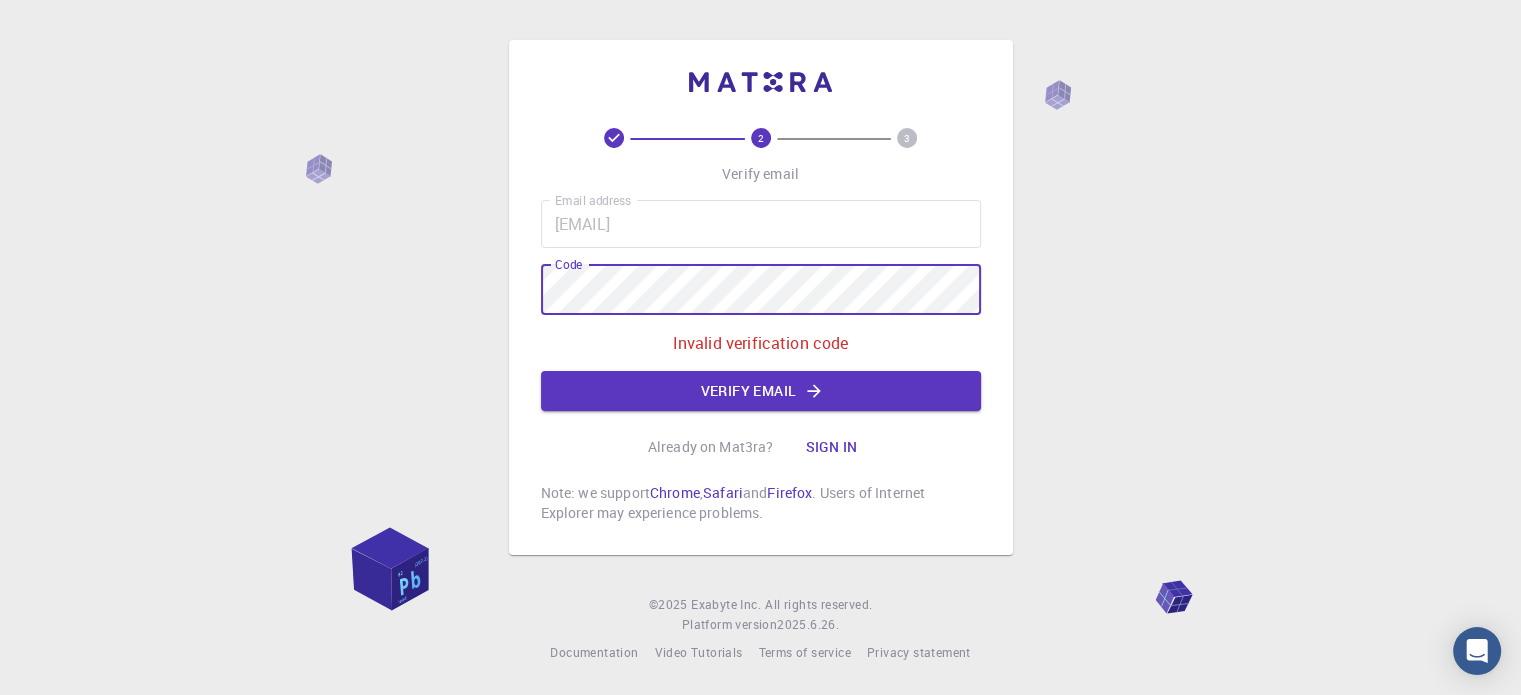 click on "2 3 Verify email Email address [EMAIL] Email address Code Code Invalid verification code Verify email Already on Mat3ra? Sign in Note: we support Chrome , Safari and Firefox . Users of Internet Explorer may experience problems. © 2025 Exabyte Inc. All rights reserved. Platform version 2025.6.26 . Documentation Video Tutorials Terms of service Privacy statement" at bounding box center (760, 347) 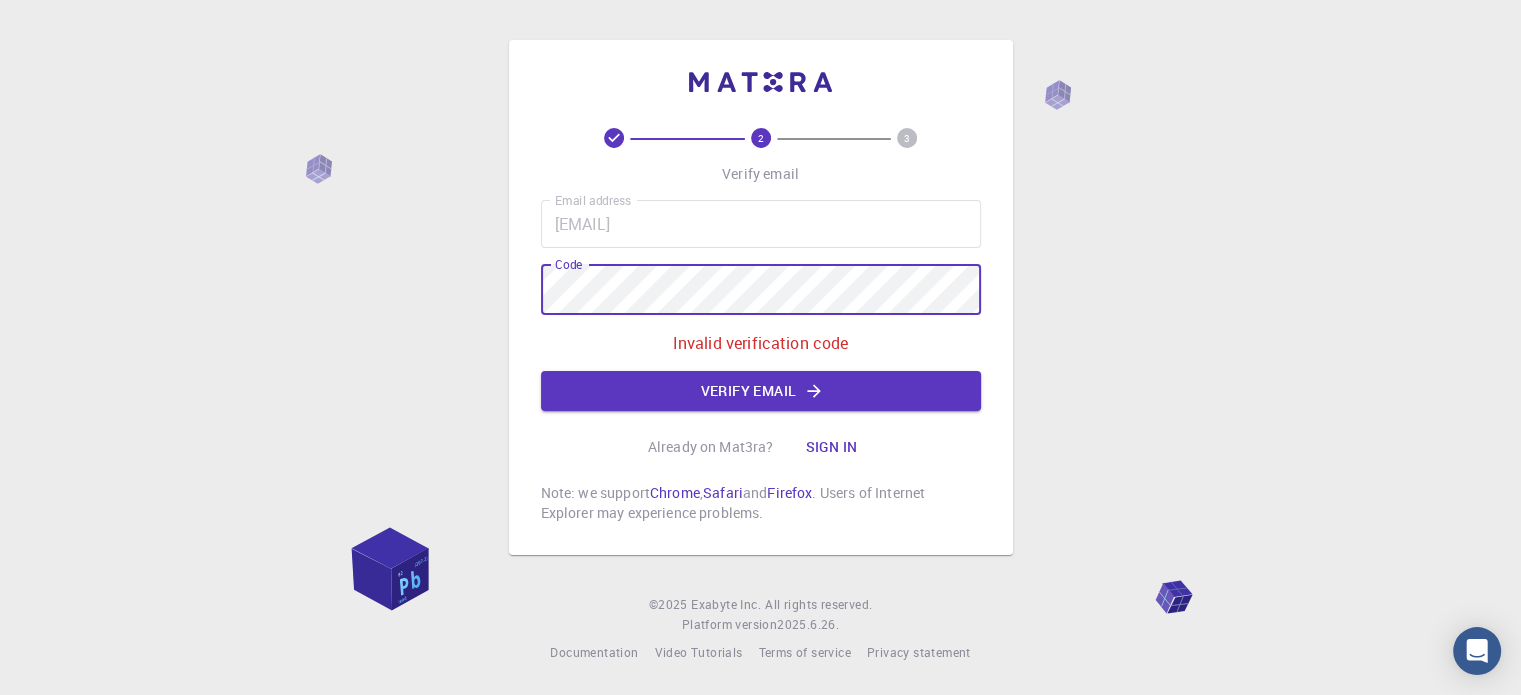click on "Verify email" at bounding box center [761, 391] 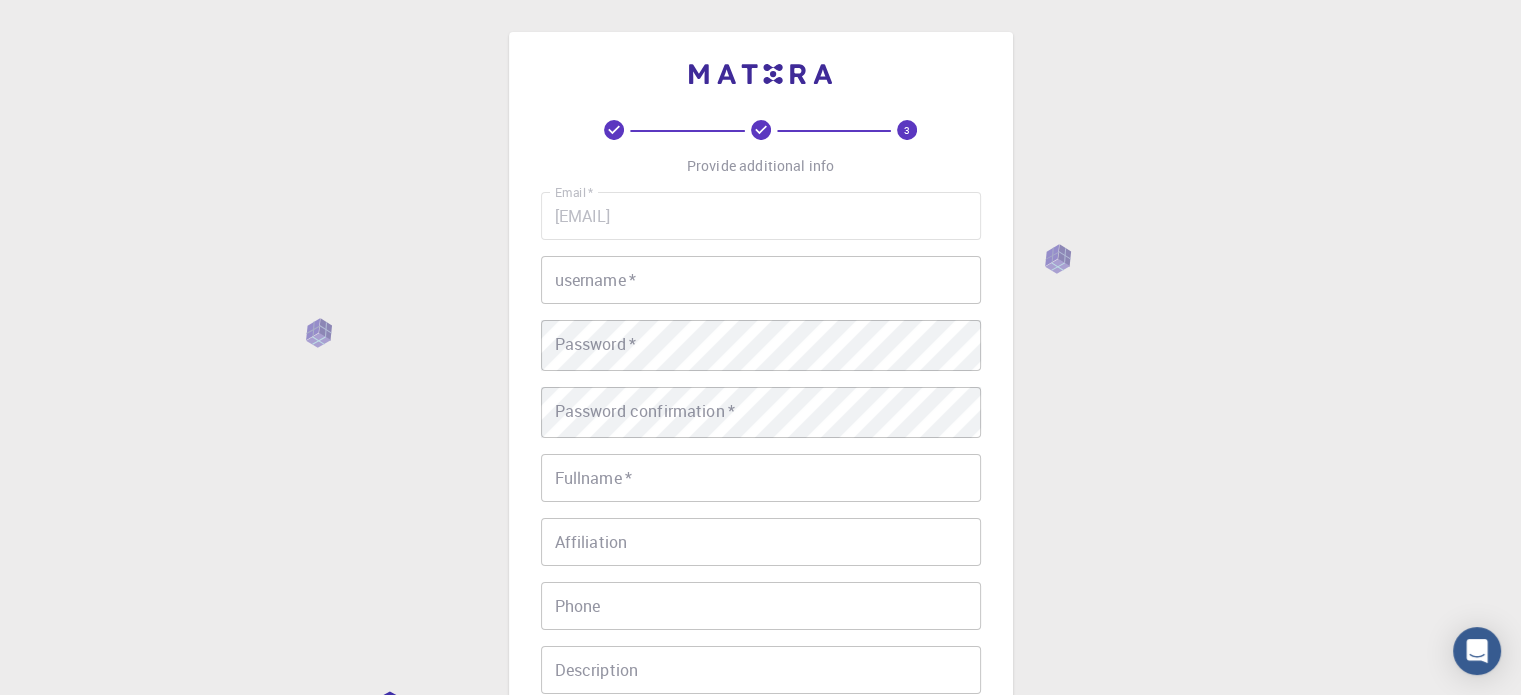 click on "username   *" at bounding box center [761, 280] 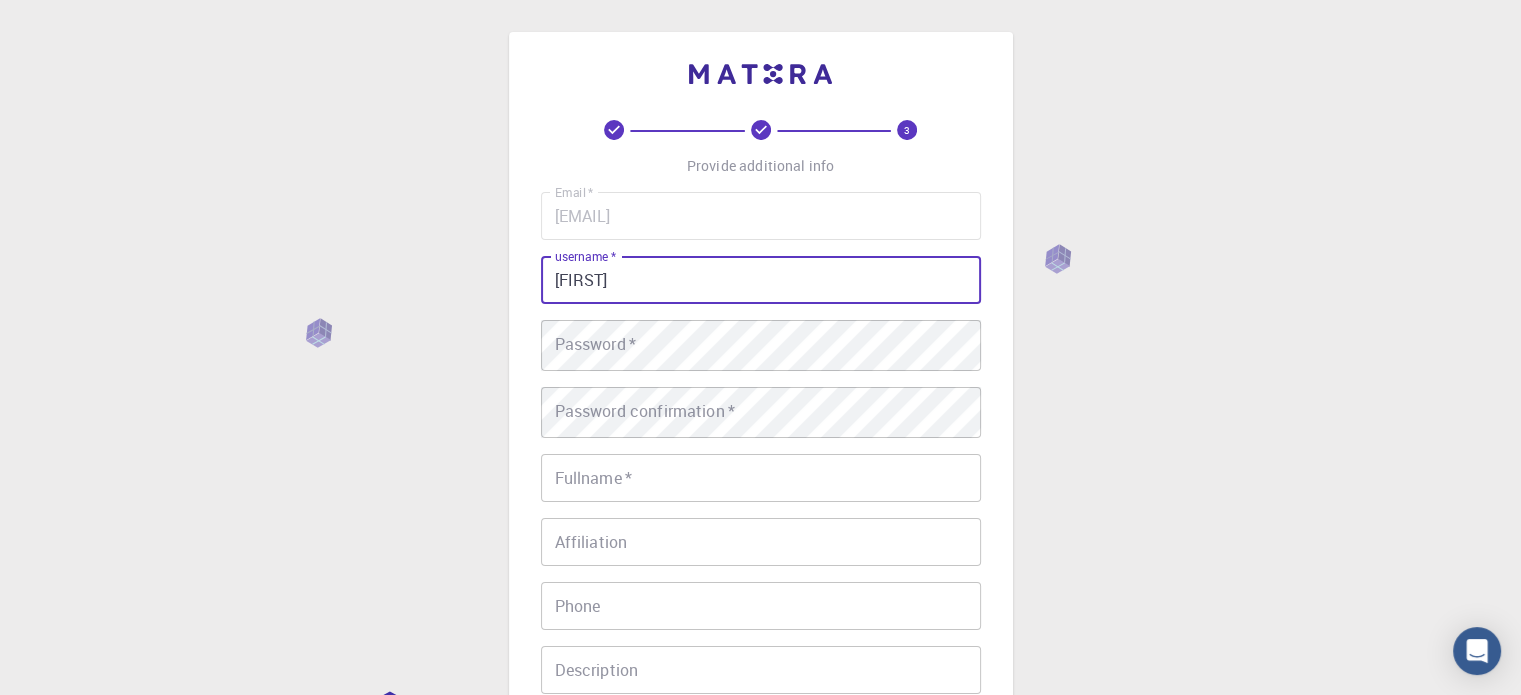 type on "[FIRST]" 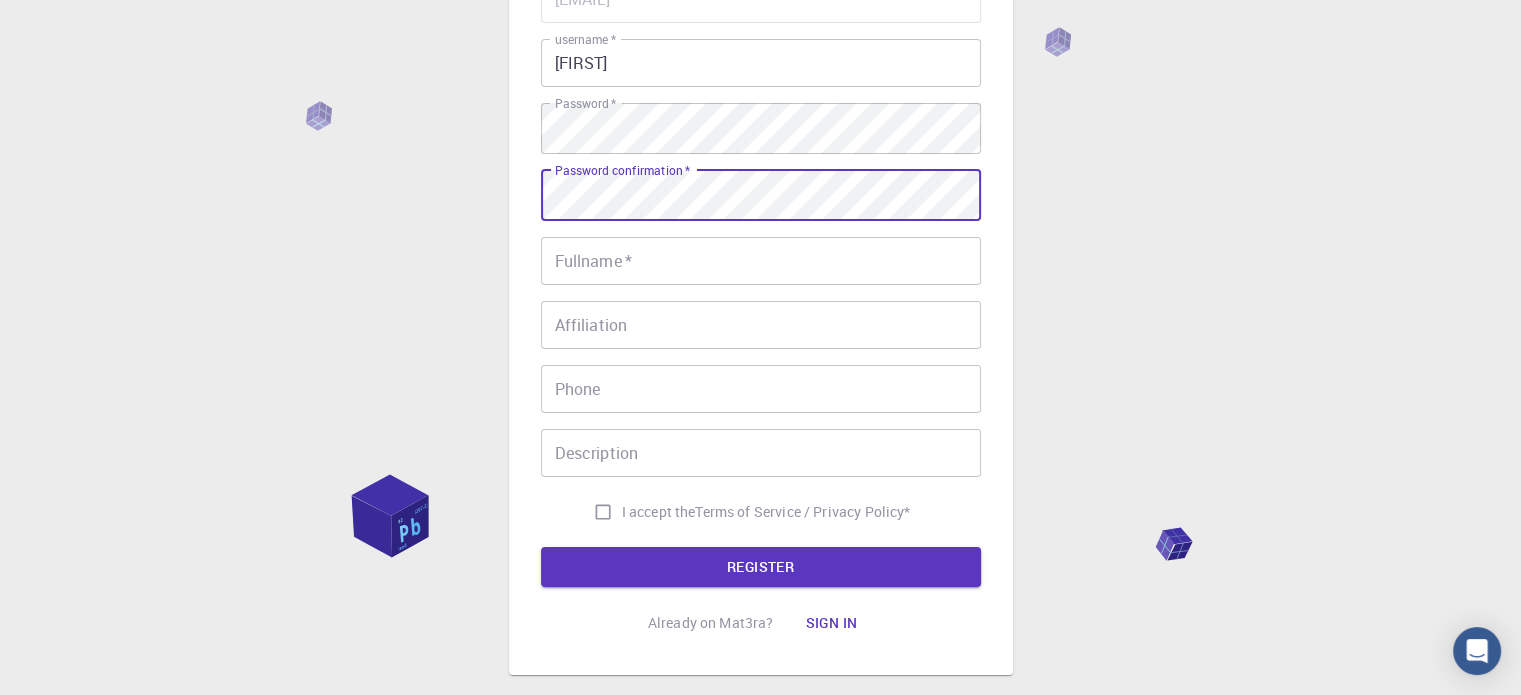 scroll, scrollTop: 233, scrollLeft: 0, axis: vertical 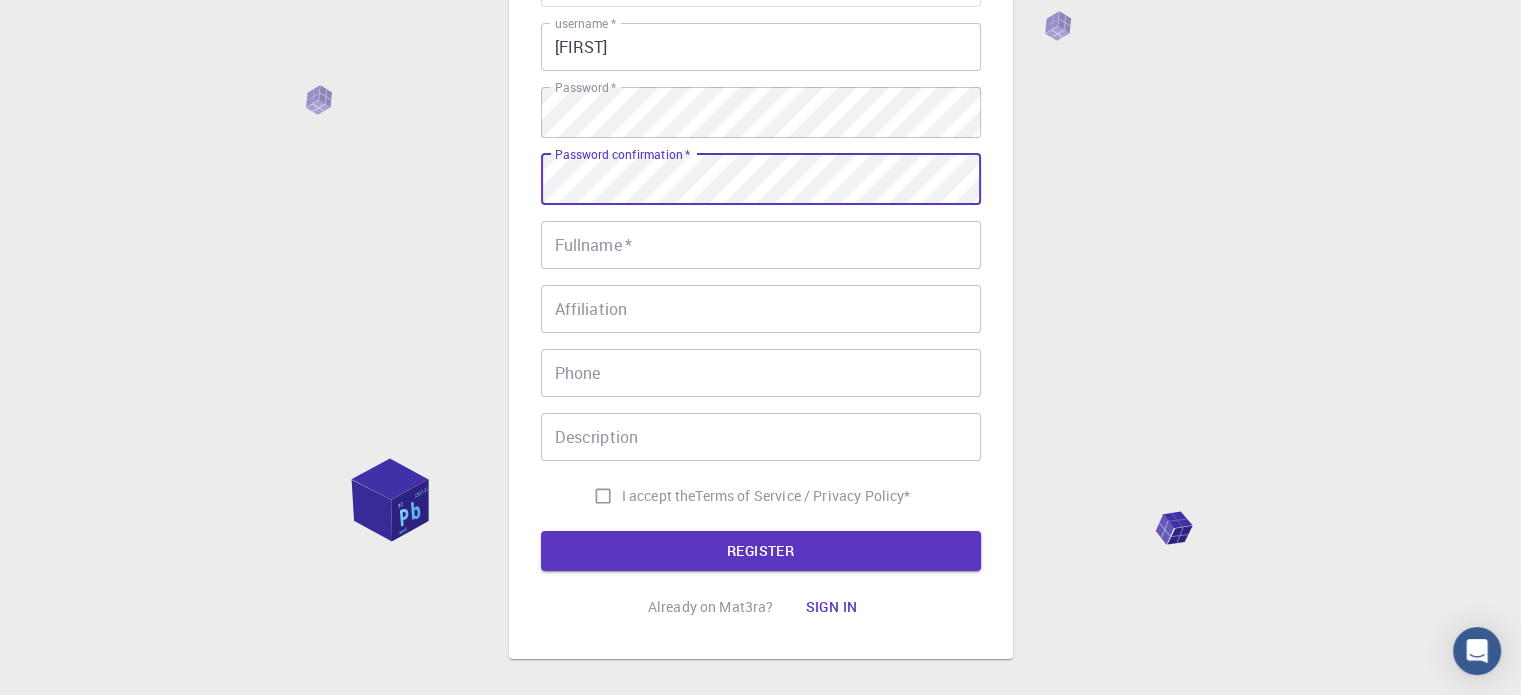 click on "Fullname   *" at bounding box center (761, 245) 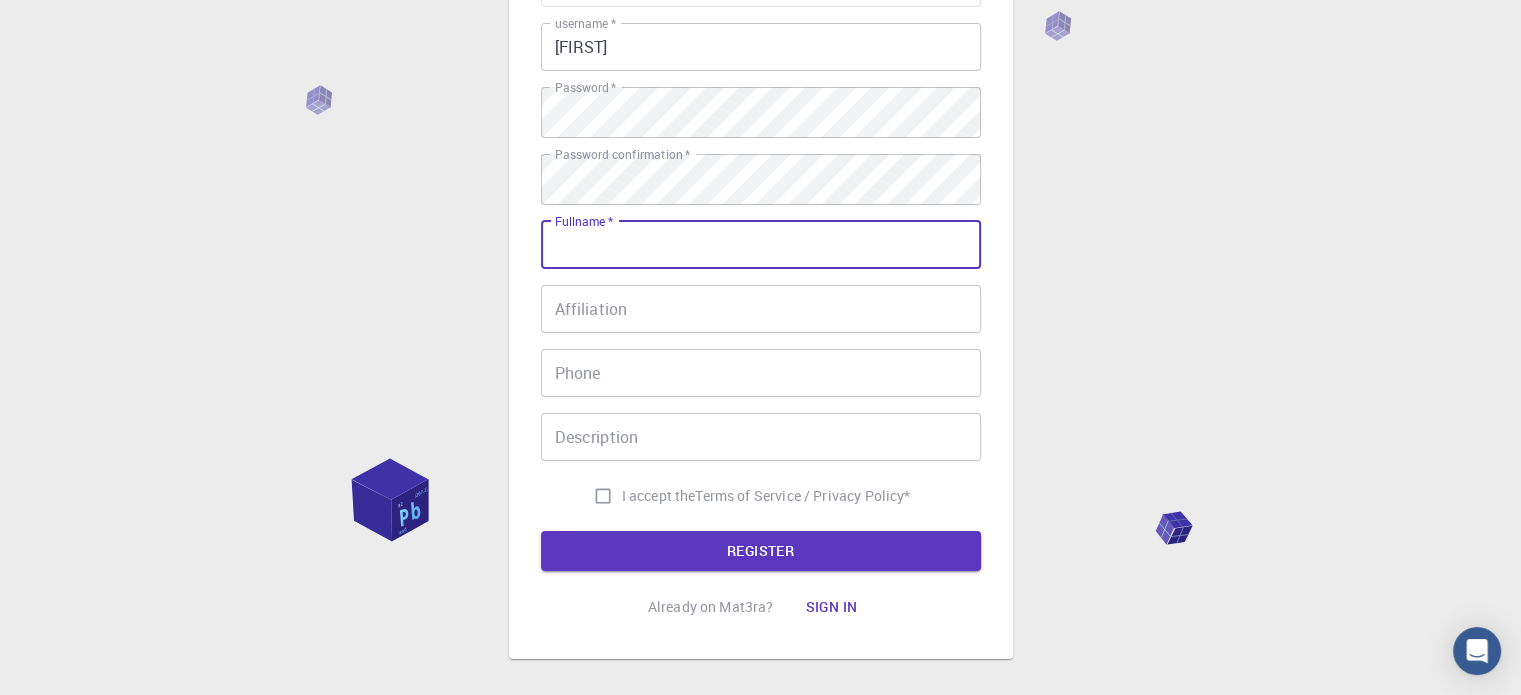 type on "[FIRST] [LAST]" 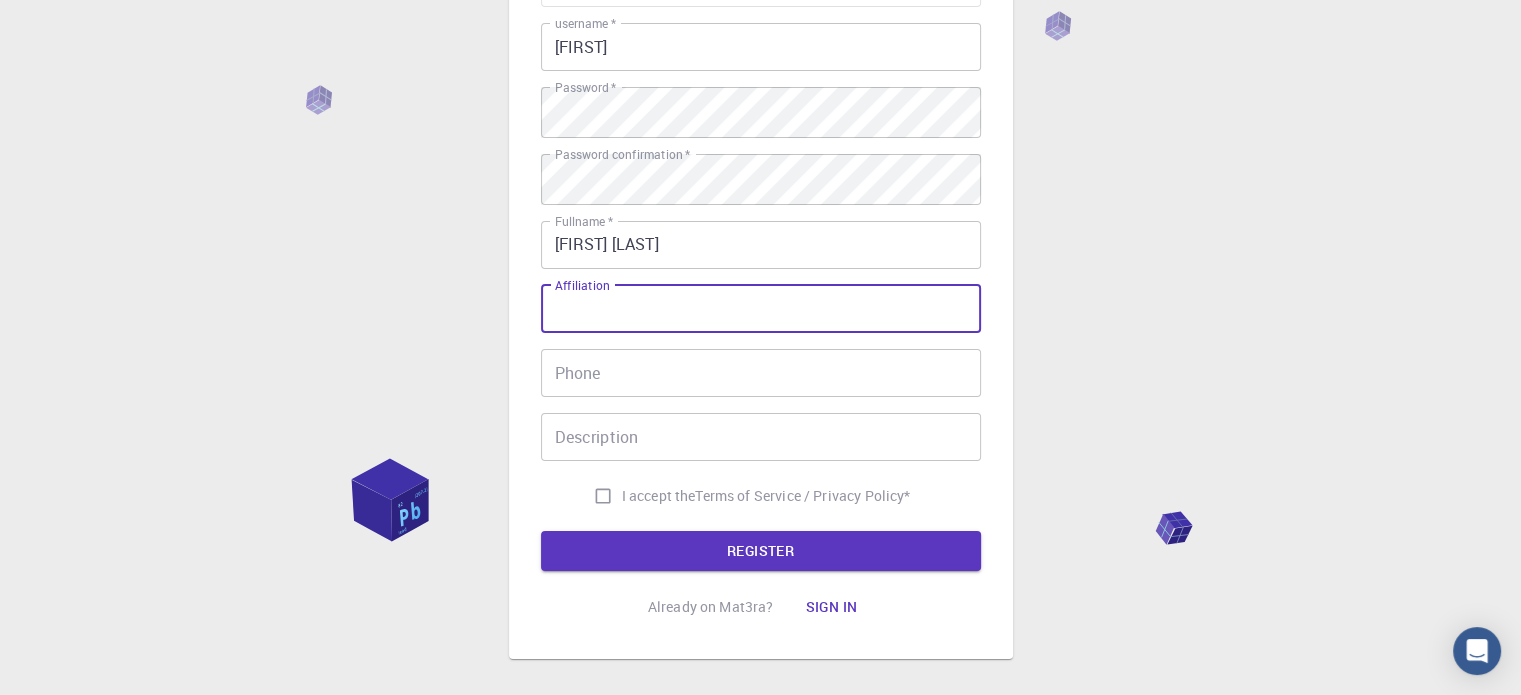 click on "Affiliation" at bounding box center (761, 309) 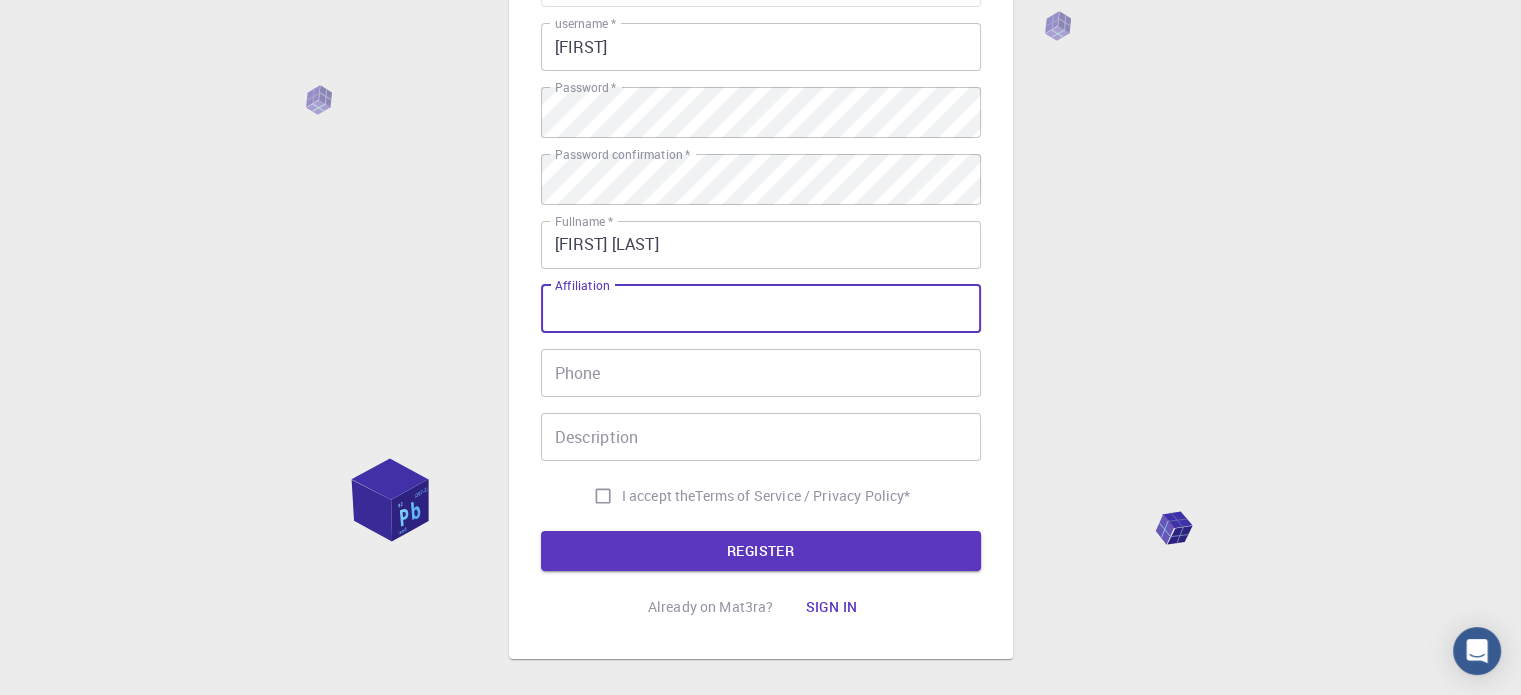 click on "Phone" at bounding box center (761, 373) 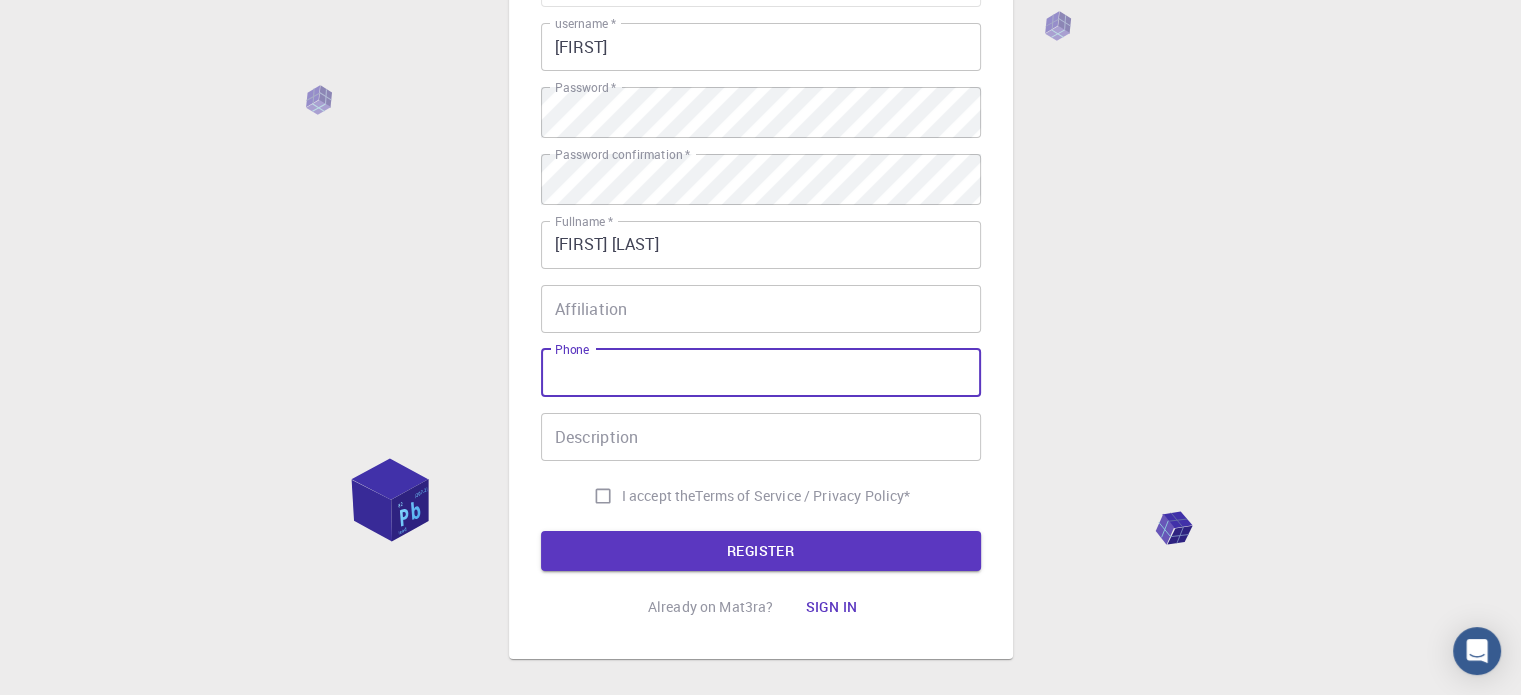 click on "Description" at bounding box center (761, 437) 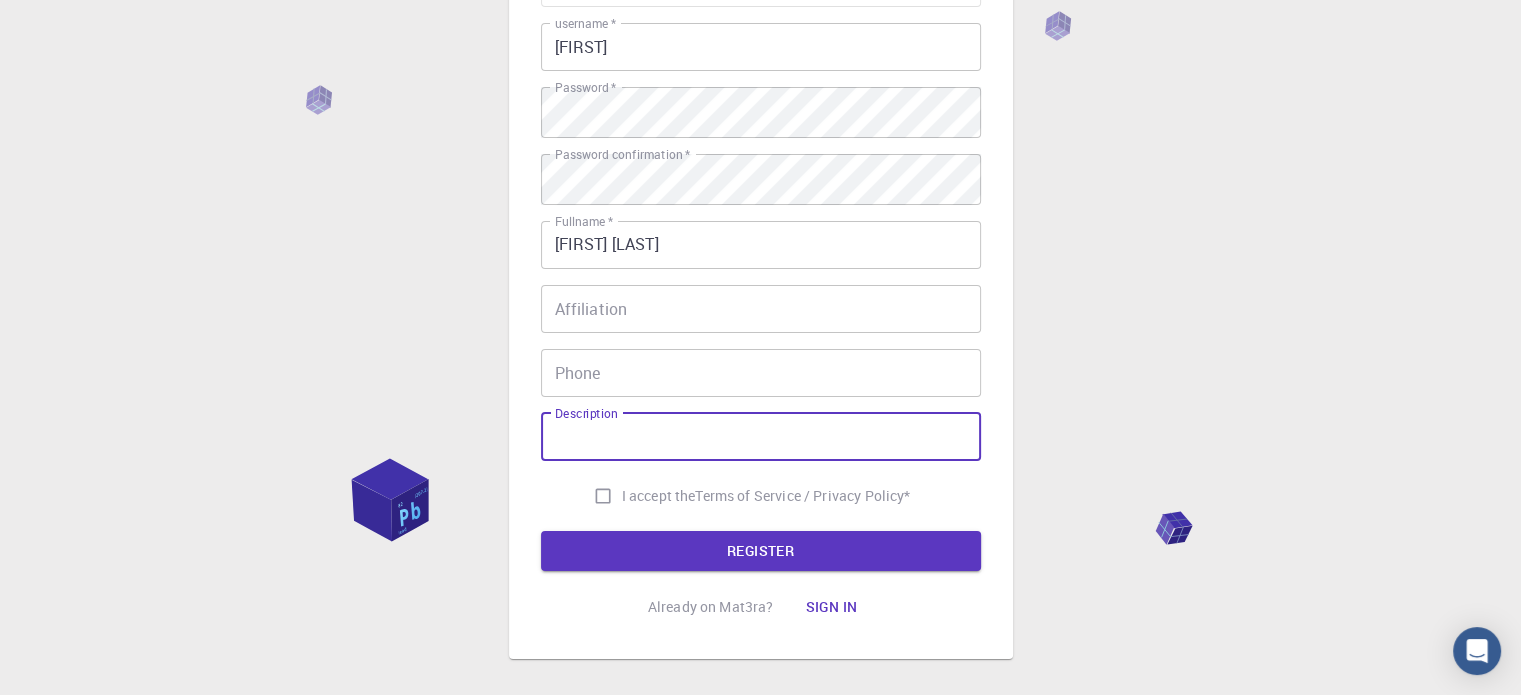 click on "I accept the  Terms of Service / Privacy Policy  *" at bounding box center (603, 496) 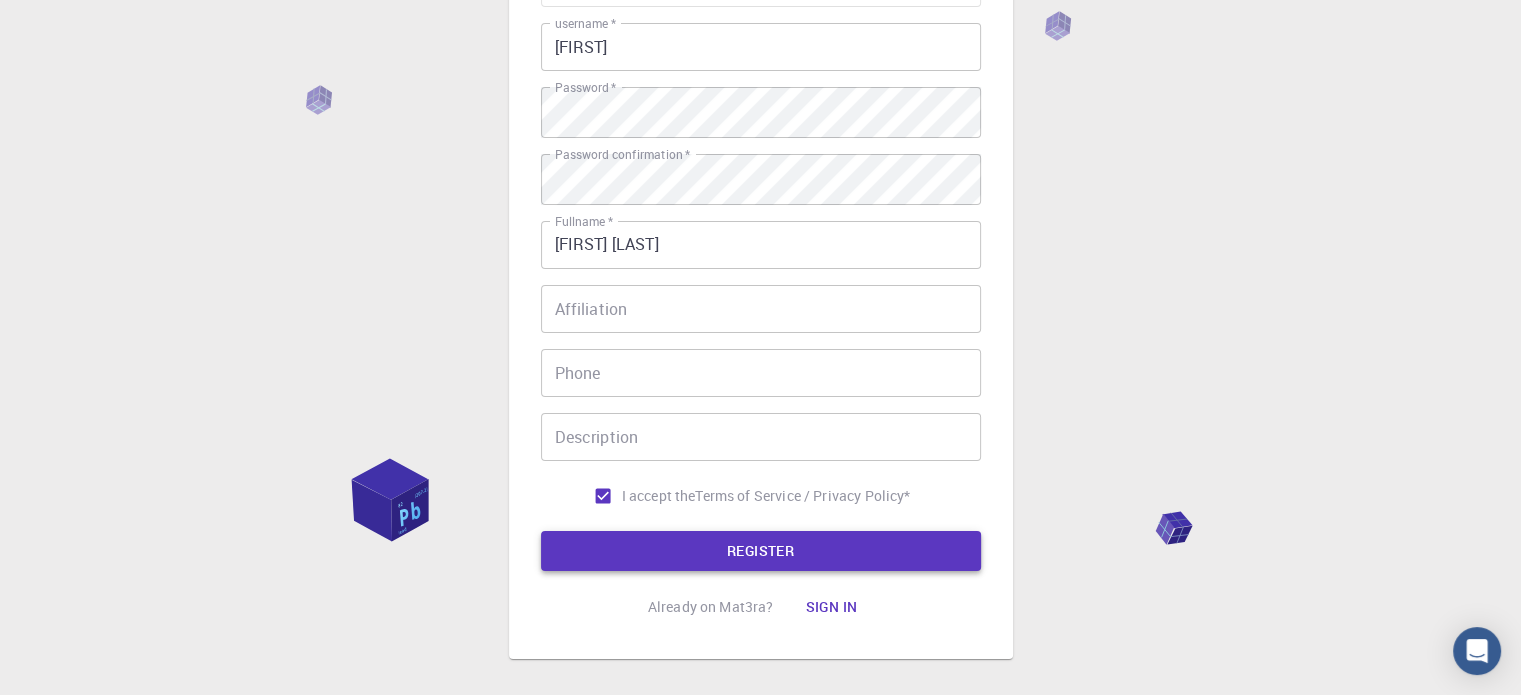 click on "REGISTER" at bounding box center [761, 551] 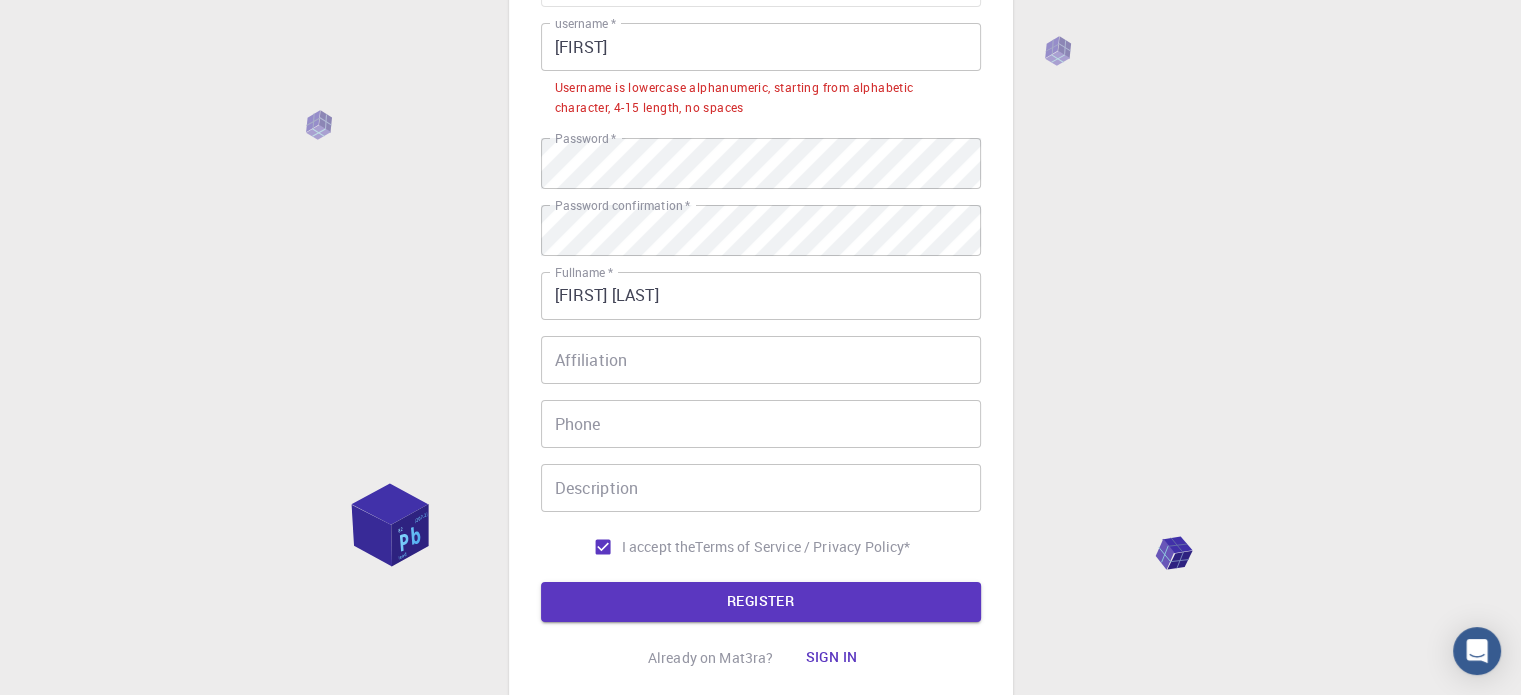 click on "[FIRST]" at bounding box center (761, 47) 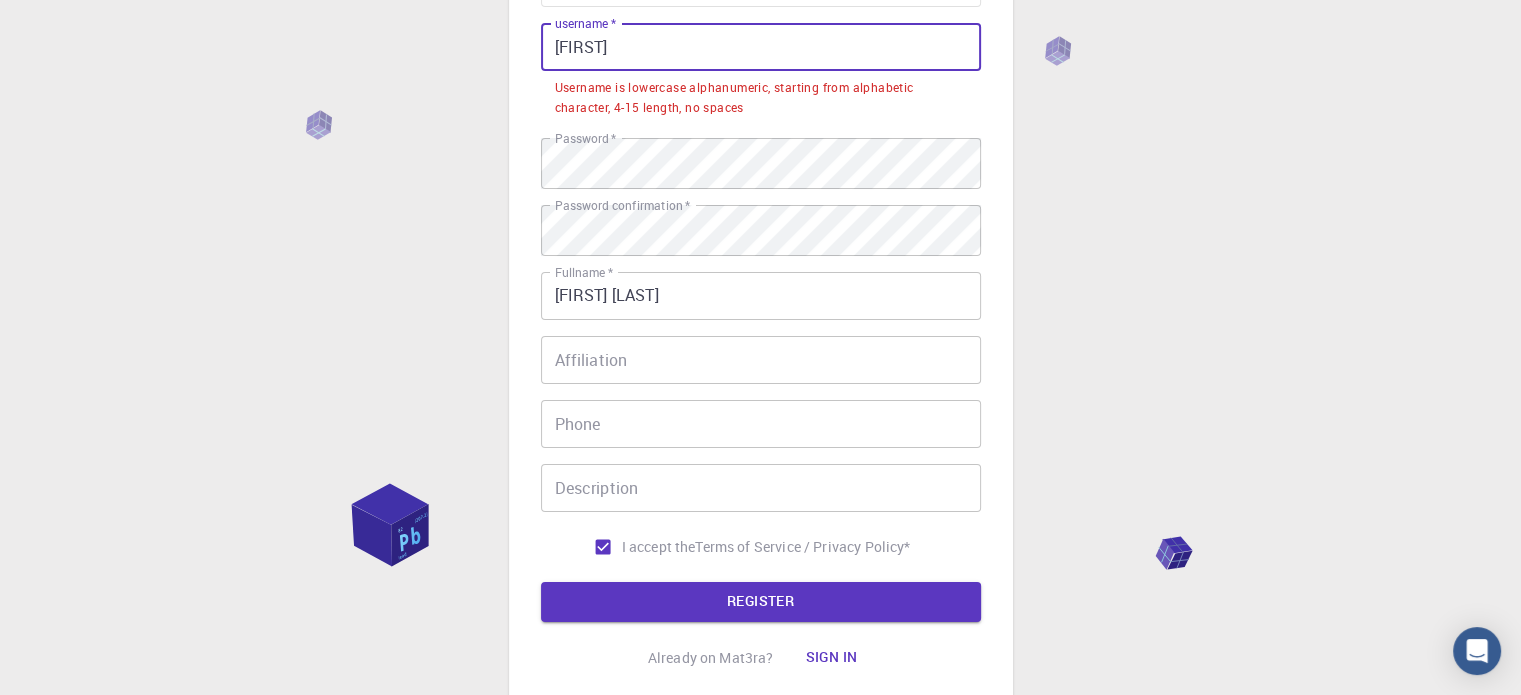 drag, startPoint x: 596, startPoint y: 59, endPoint x: 493, endPoint y: 67, distance: 103.31021 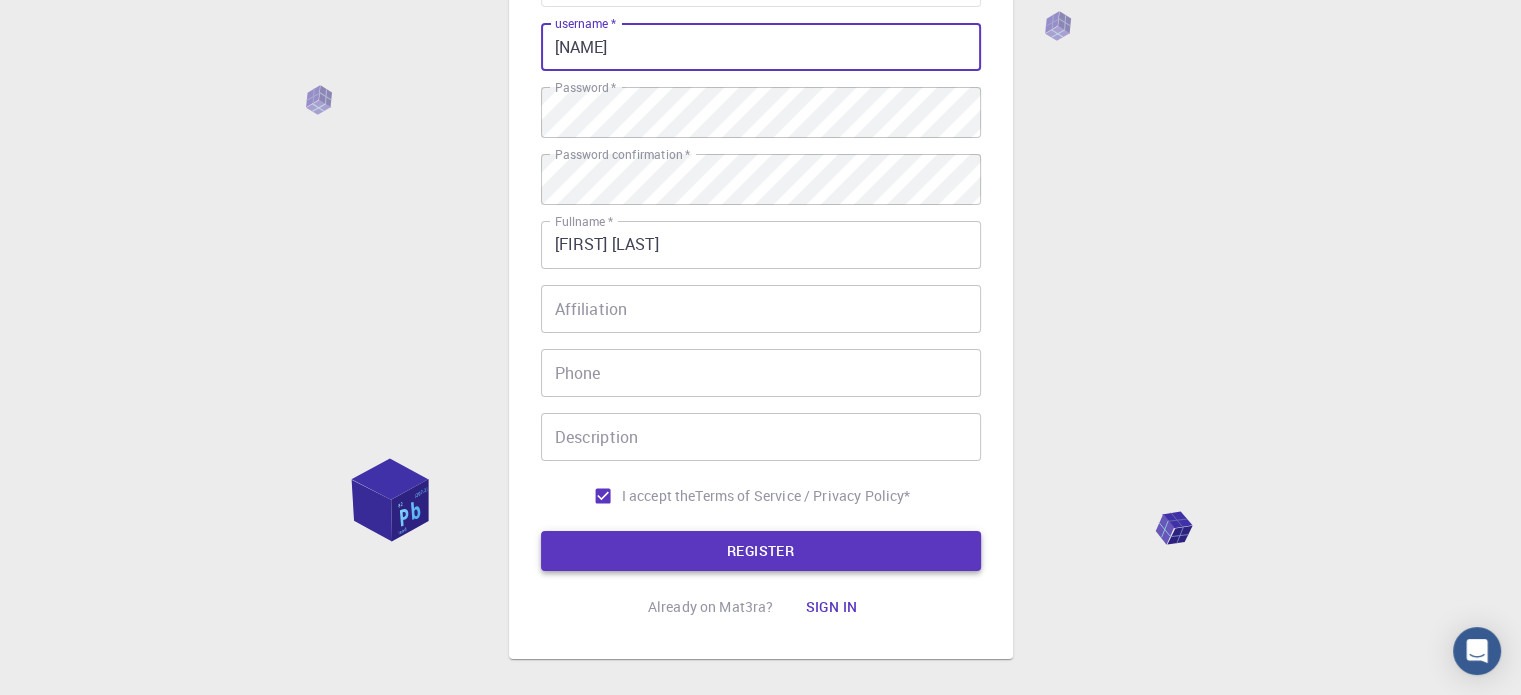 click on "REGISTER" at bounding box center [761, 551] 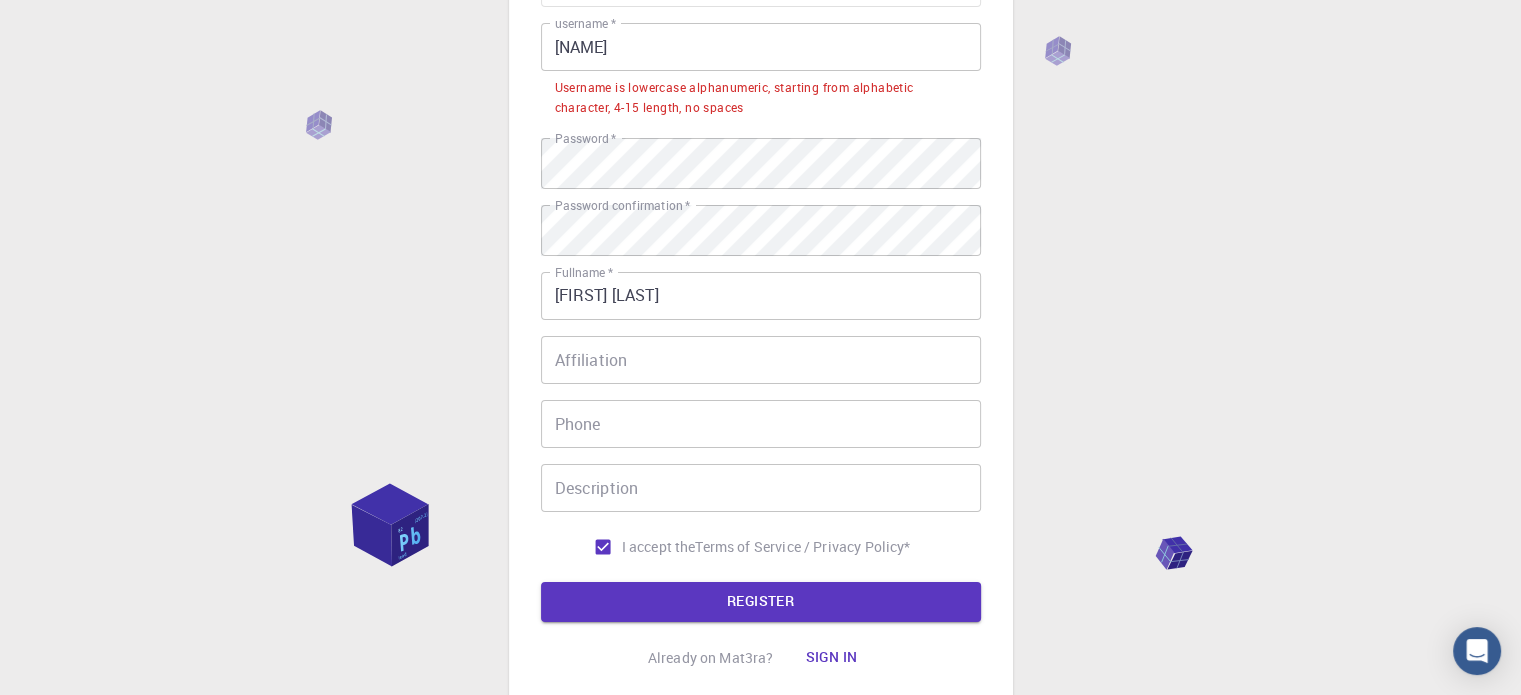 click on "[NAME]" at bounding box center (761, 47) 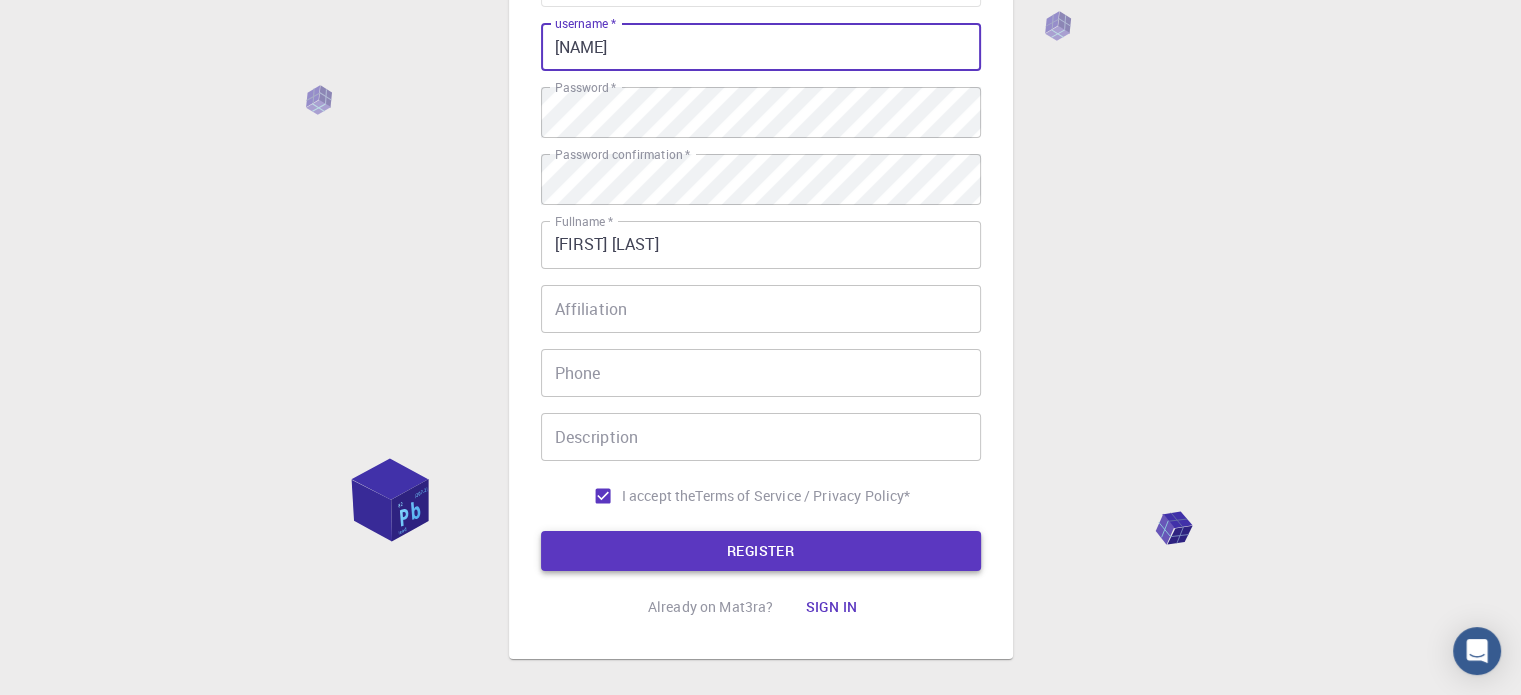 type on "[NAME]" 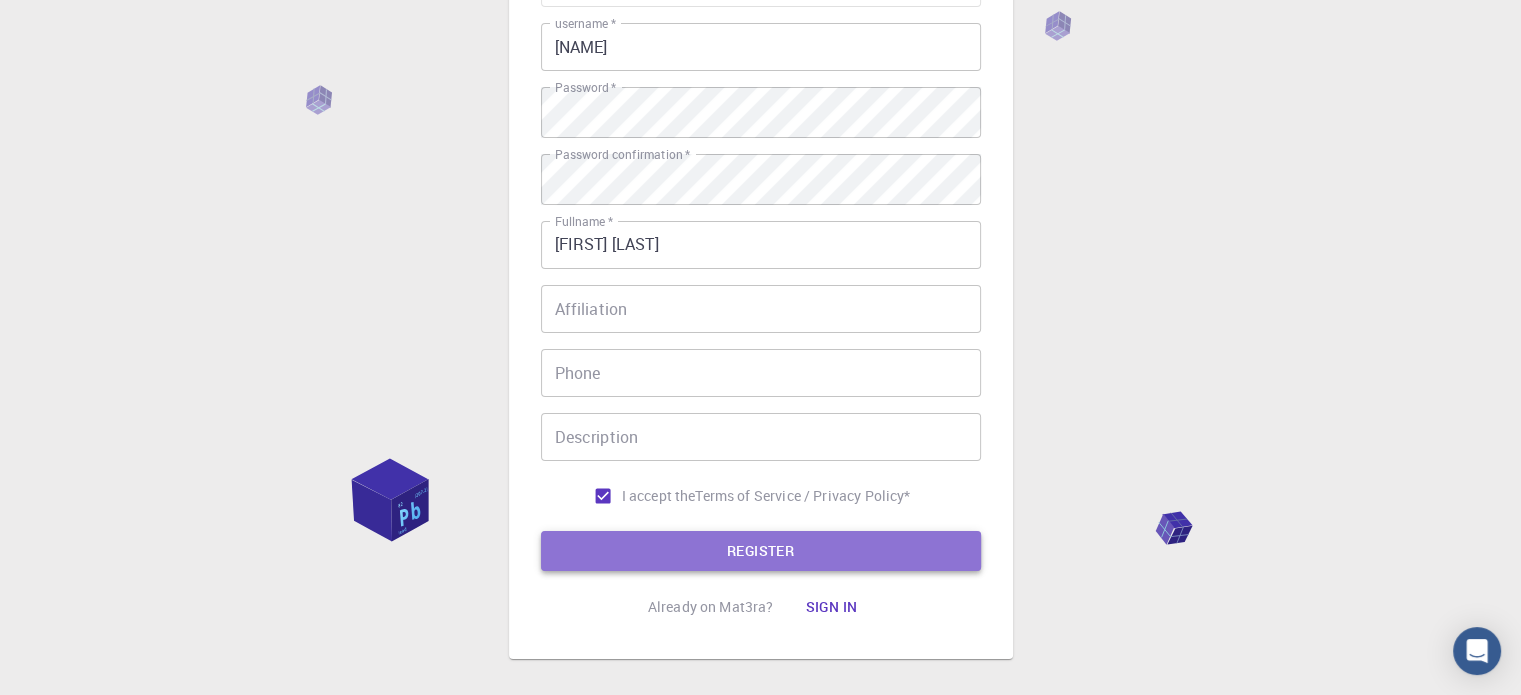 click on "REGISTER" at bounding box center (761, 551) 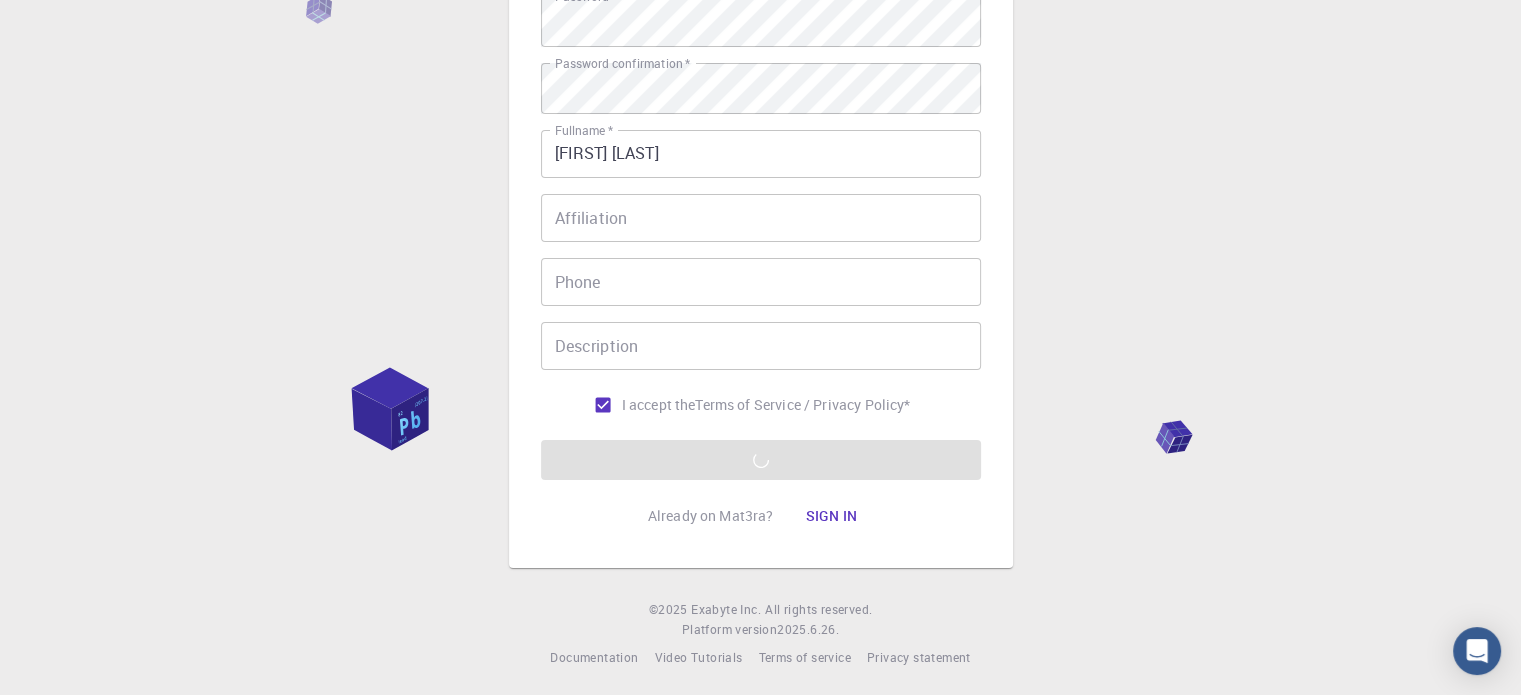 scroll, scrollTop: 361, scrollLeft: 0, axis: vertical 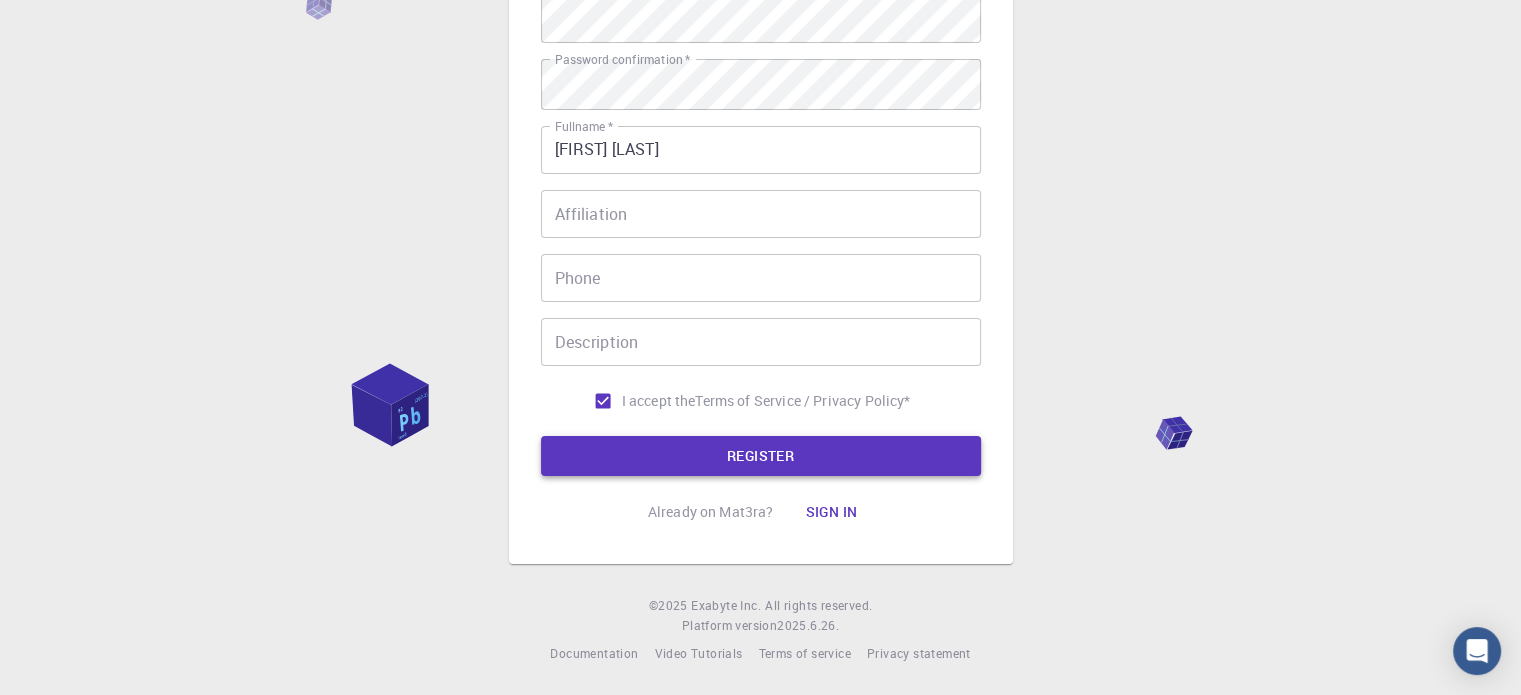 click on "REGISTER" at bounding box center [761, 456] 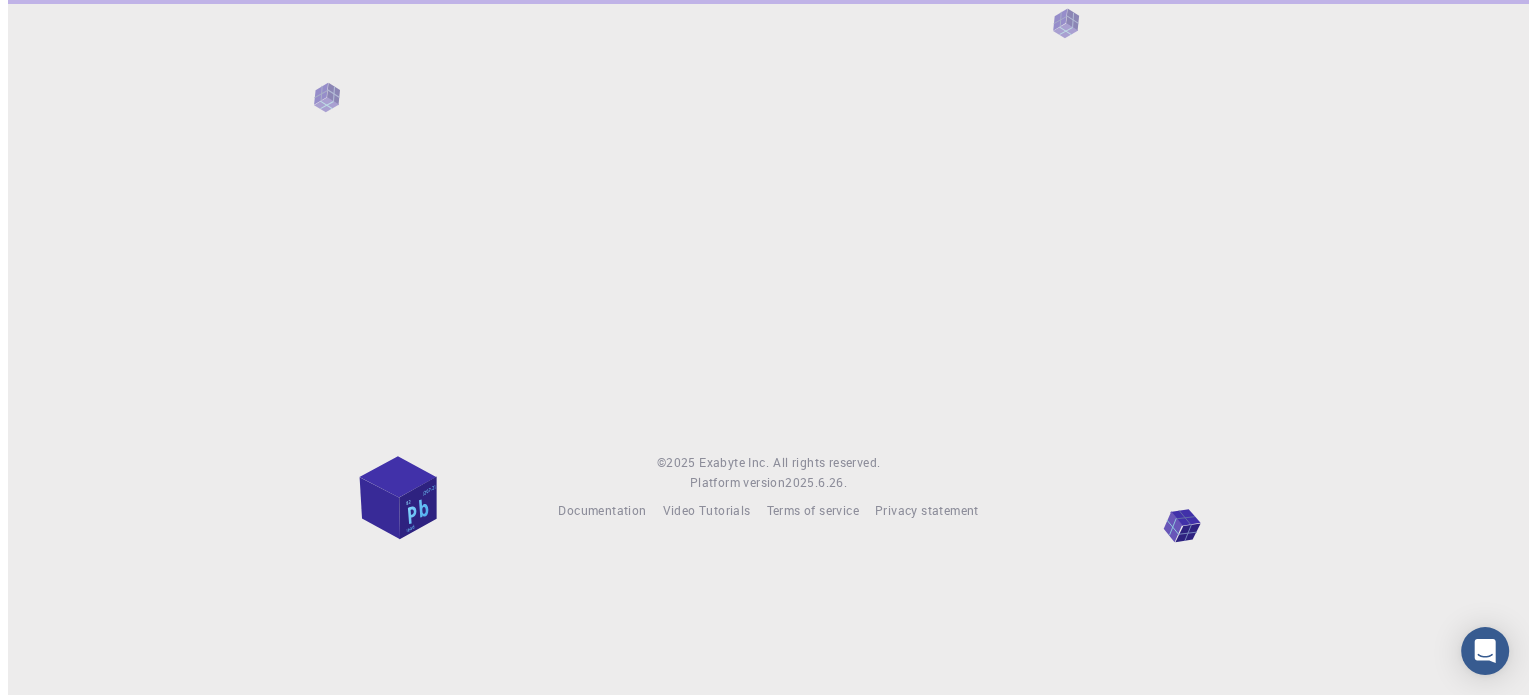 scroll, scrollTop: 0, scrollLeft: 0, axis: both 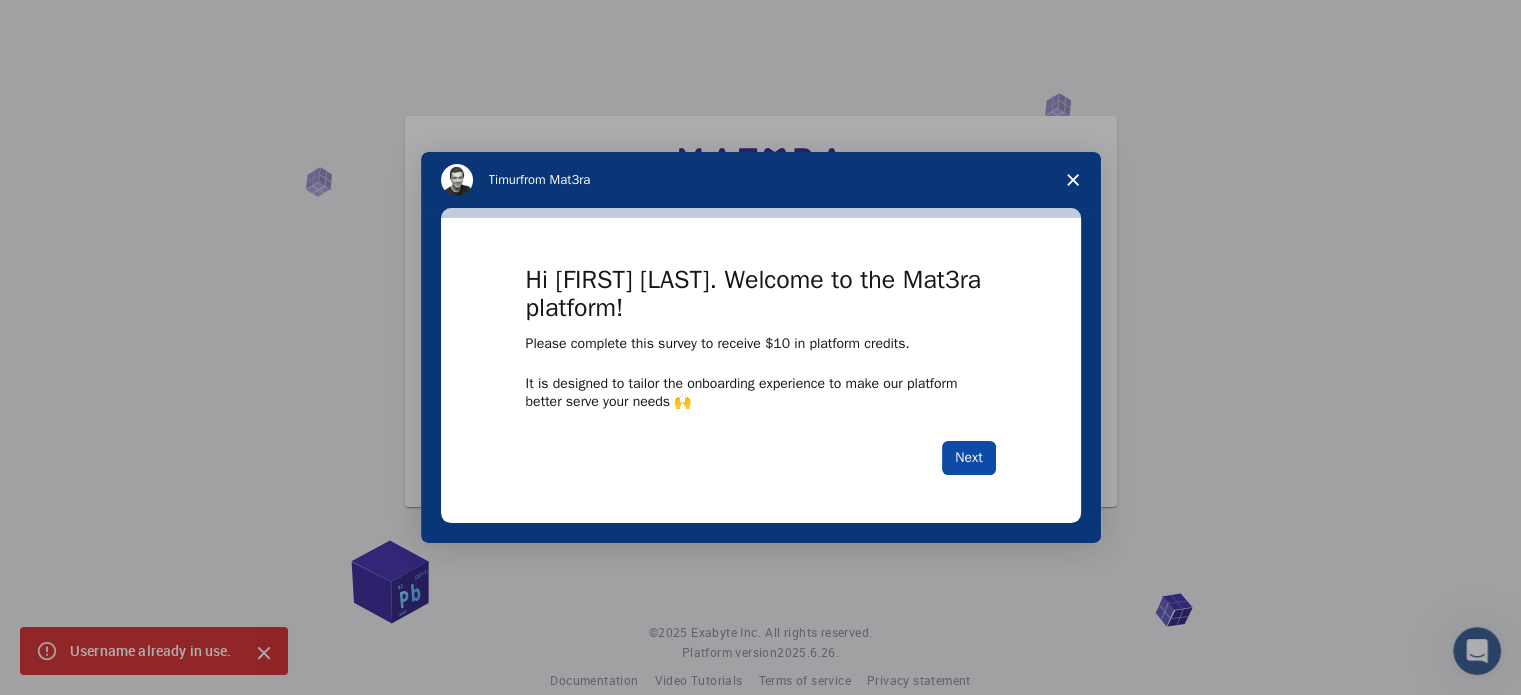 click on "Next" at bounding box center (968, 458) 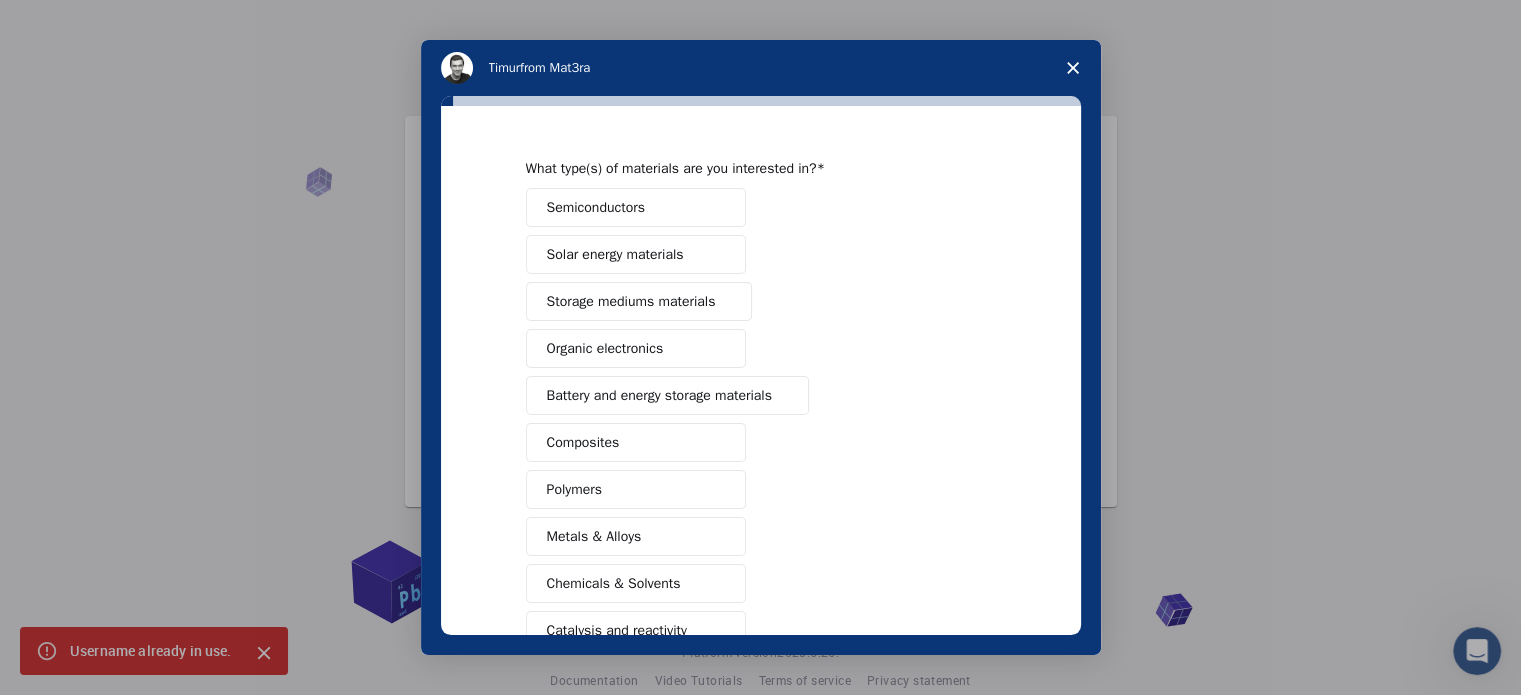 scroll, scrollTop: 0, scrollLeft: 0, axis: both 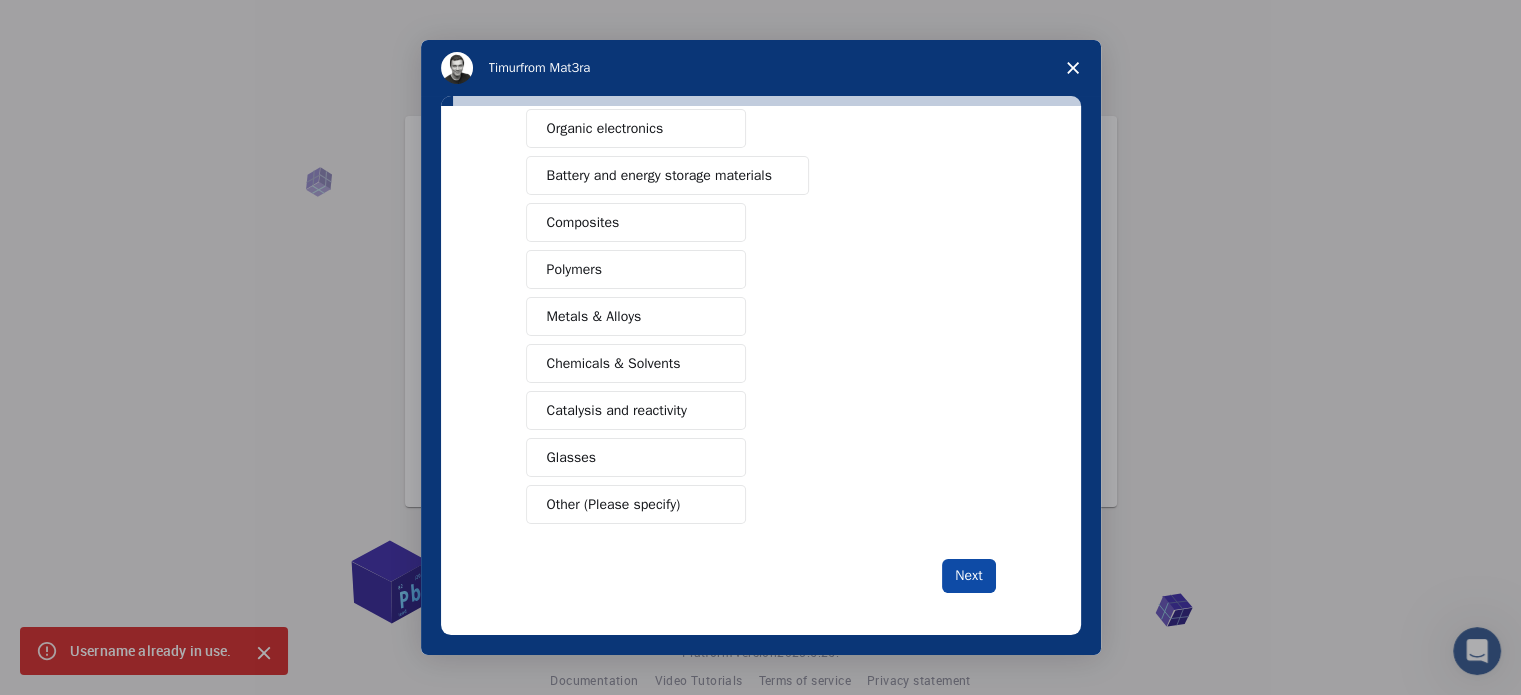 click on "Next" at bounding box center (968, 576) 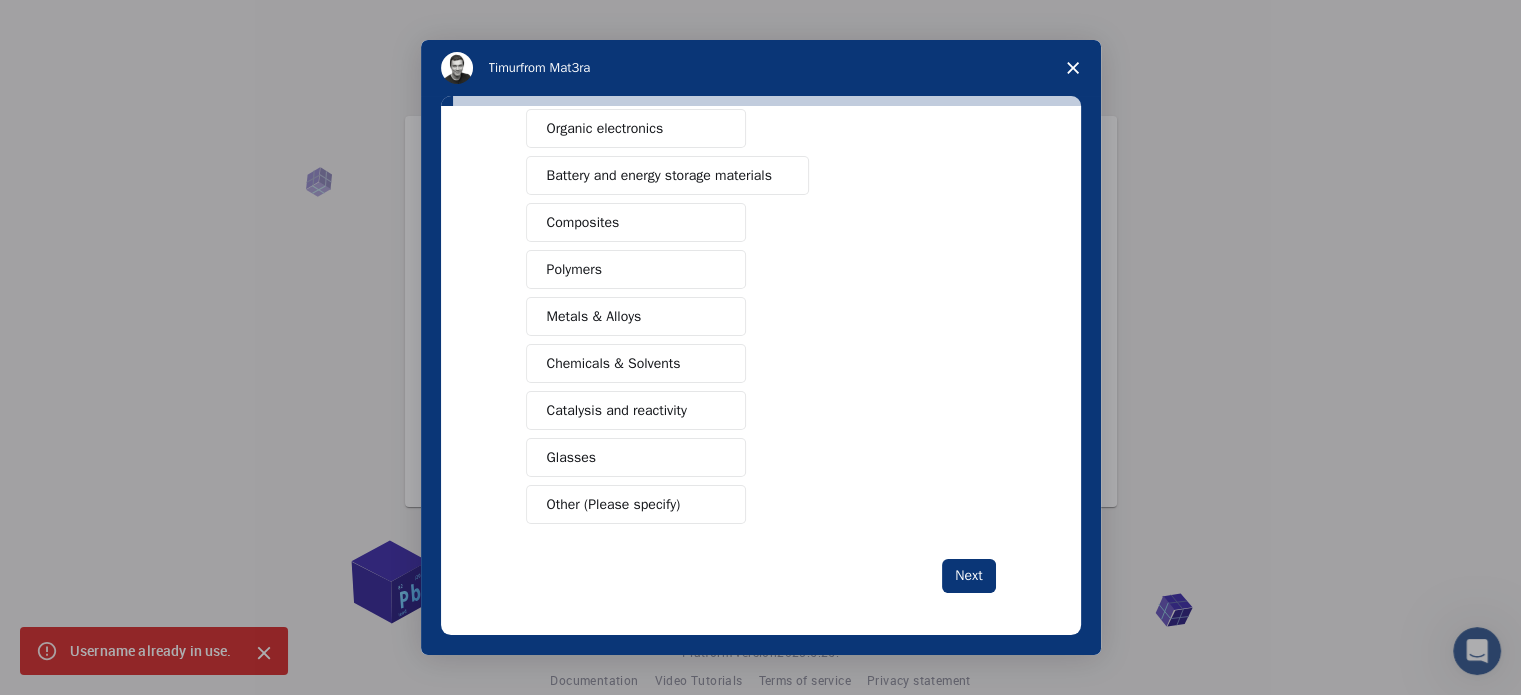 click on "Next" at bounding box center (968, 576) 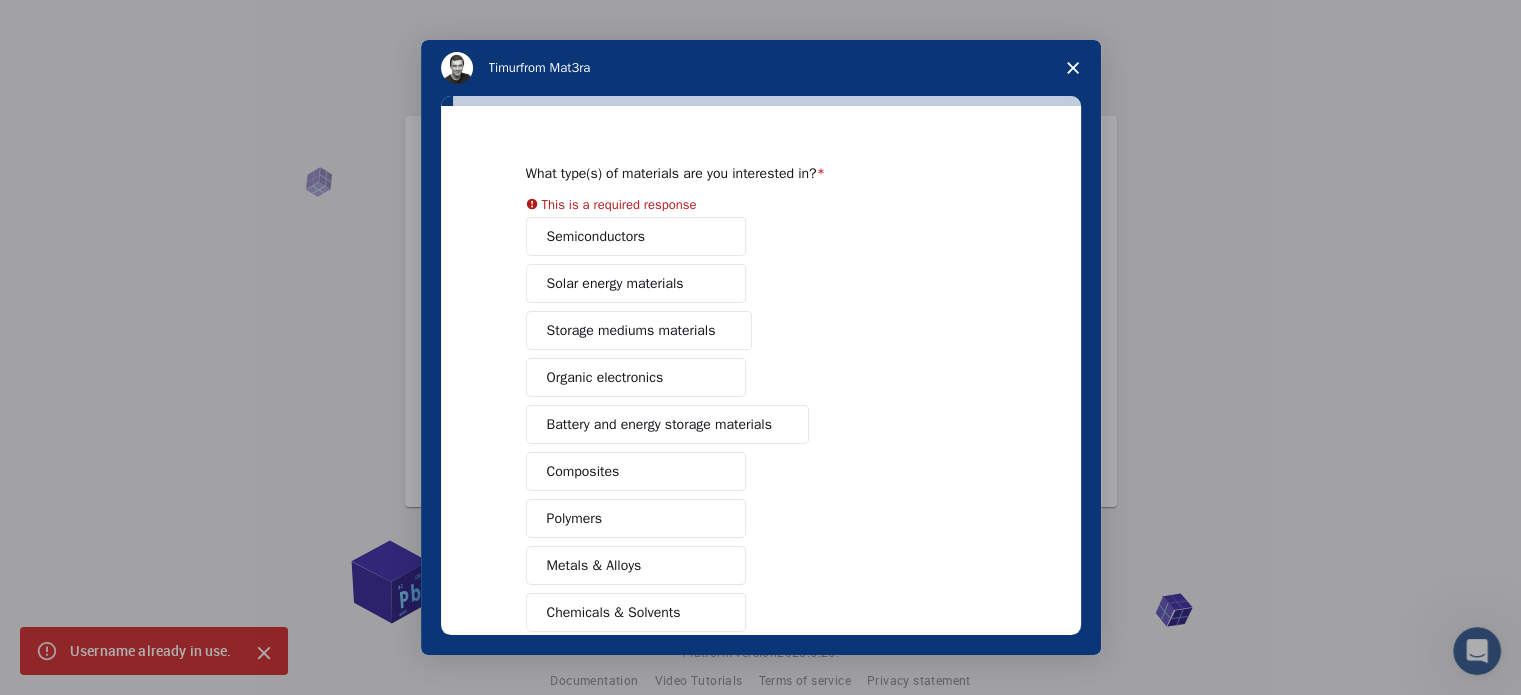 scroll, scrollTop: 0, scrollLeft: 0, axis: both 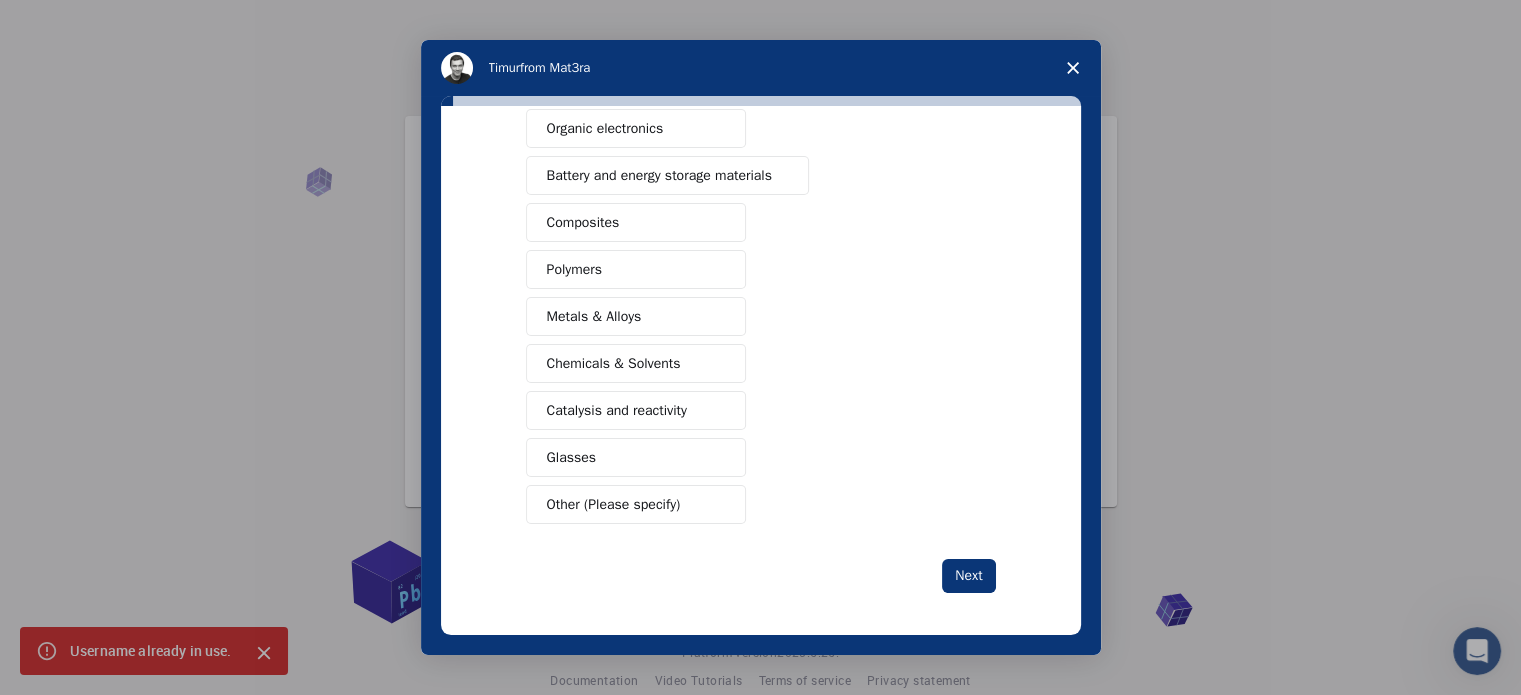 click on "Other (Please specify)" at bounding box center (614, 504) 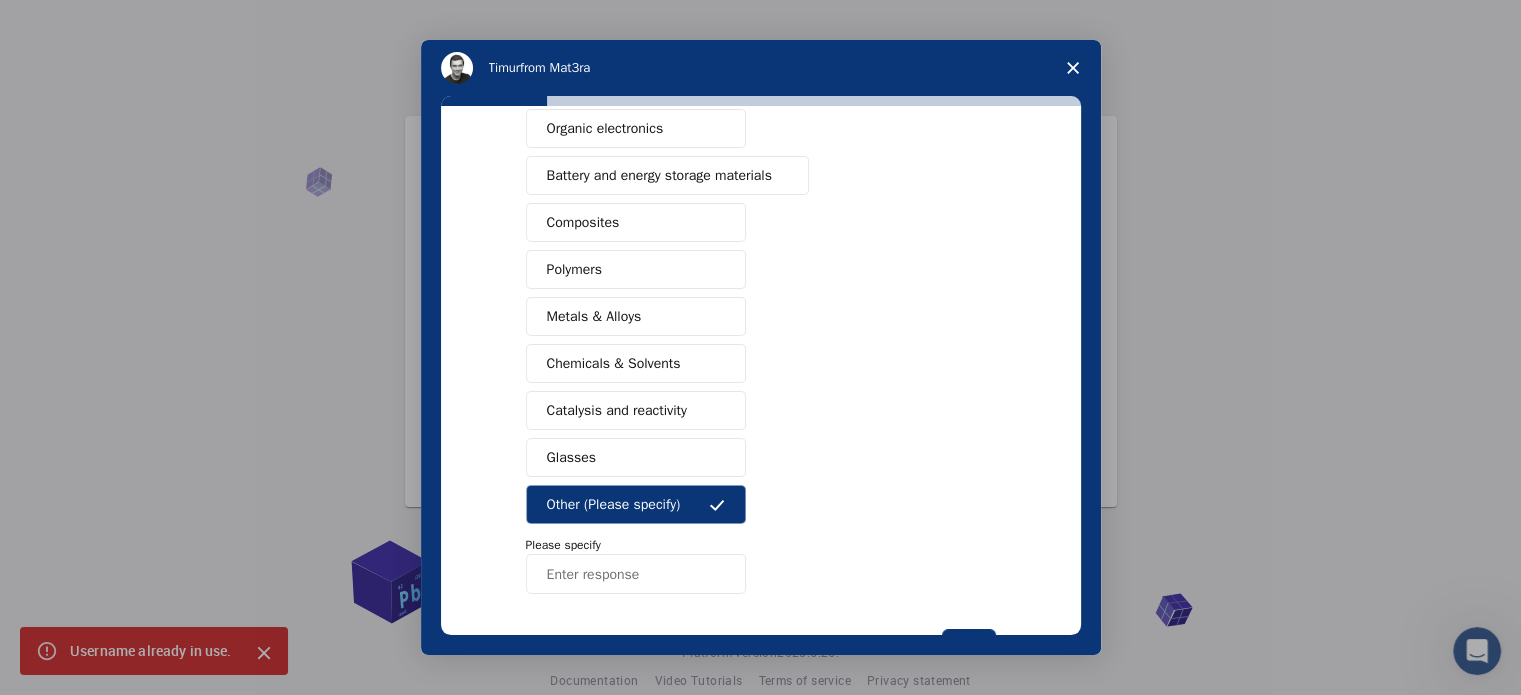 click 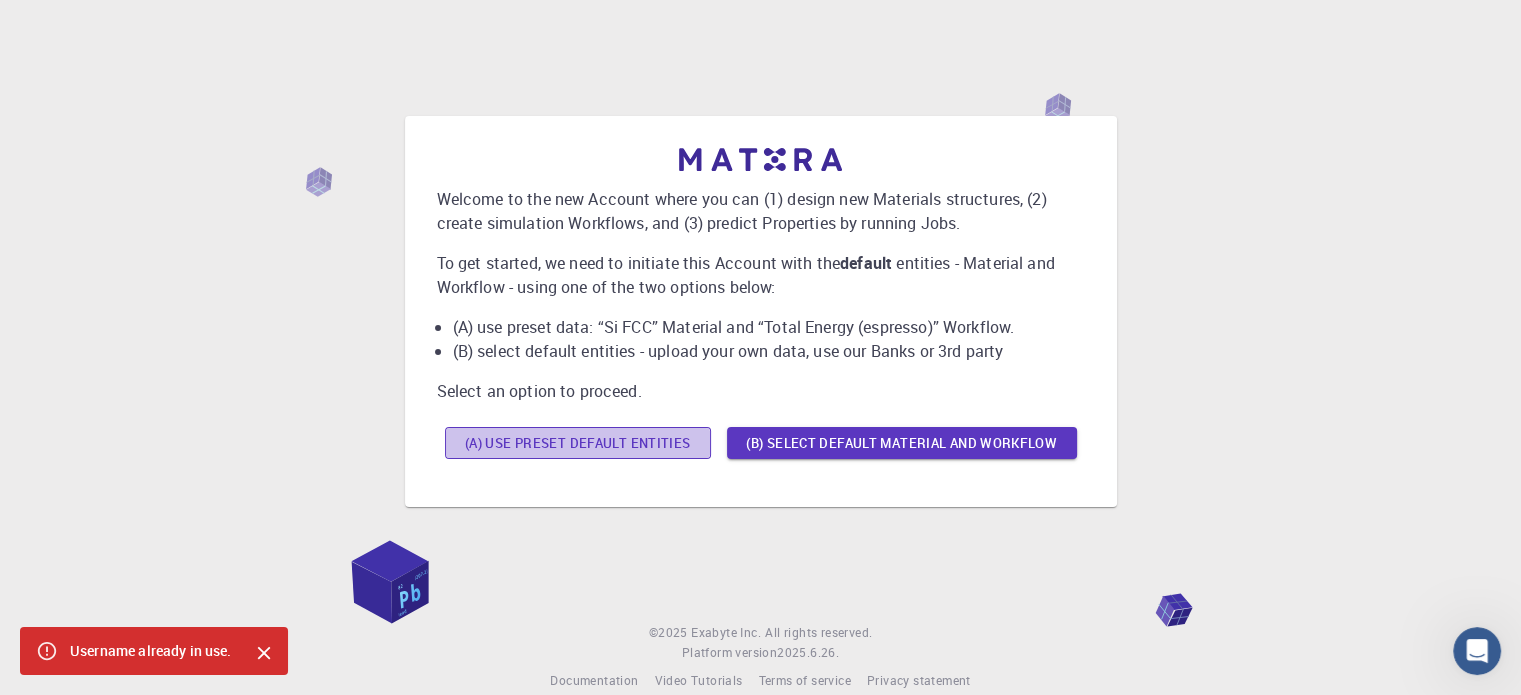 click on "(A) Use preset default entities" at bounding box center (578, 443) 